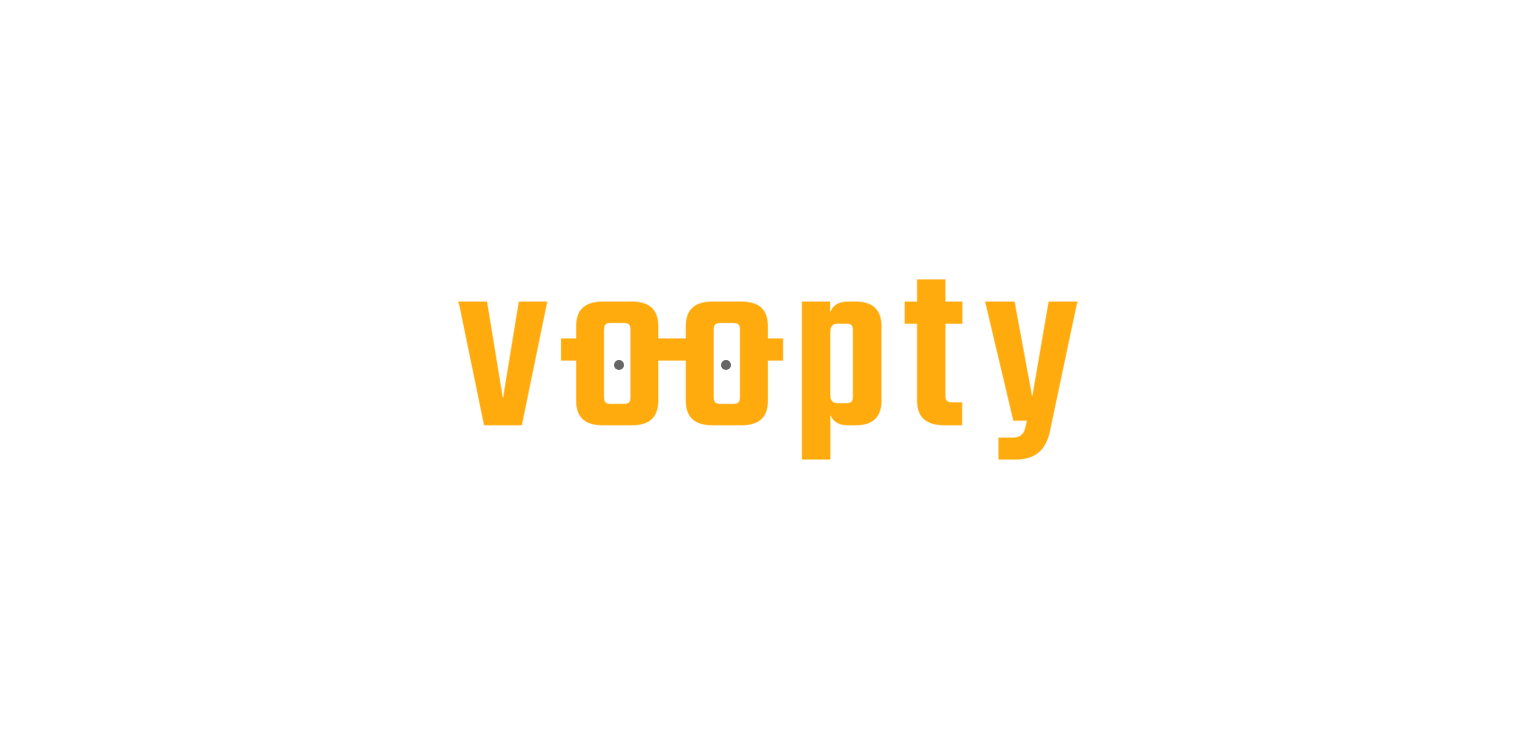 scroll, scrollTop: 0, scrollLeft: 0, axis: both 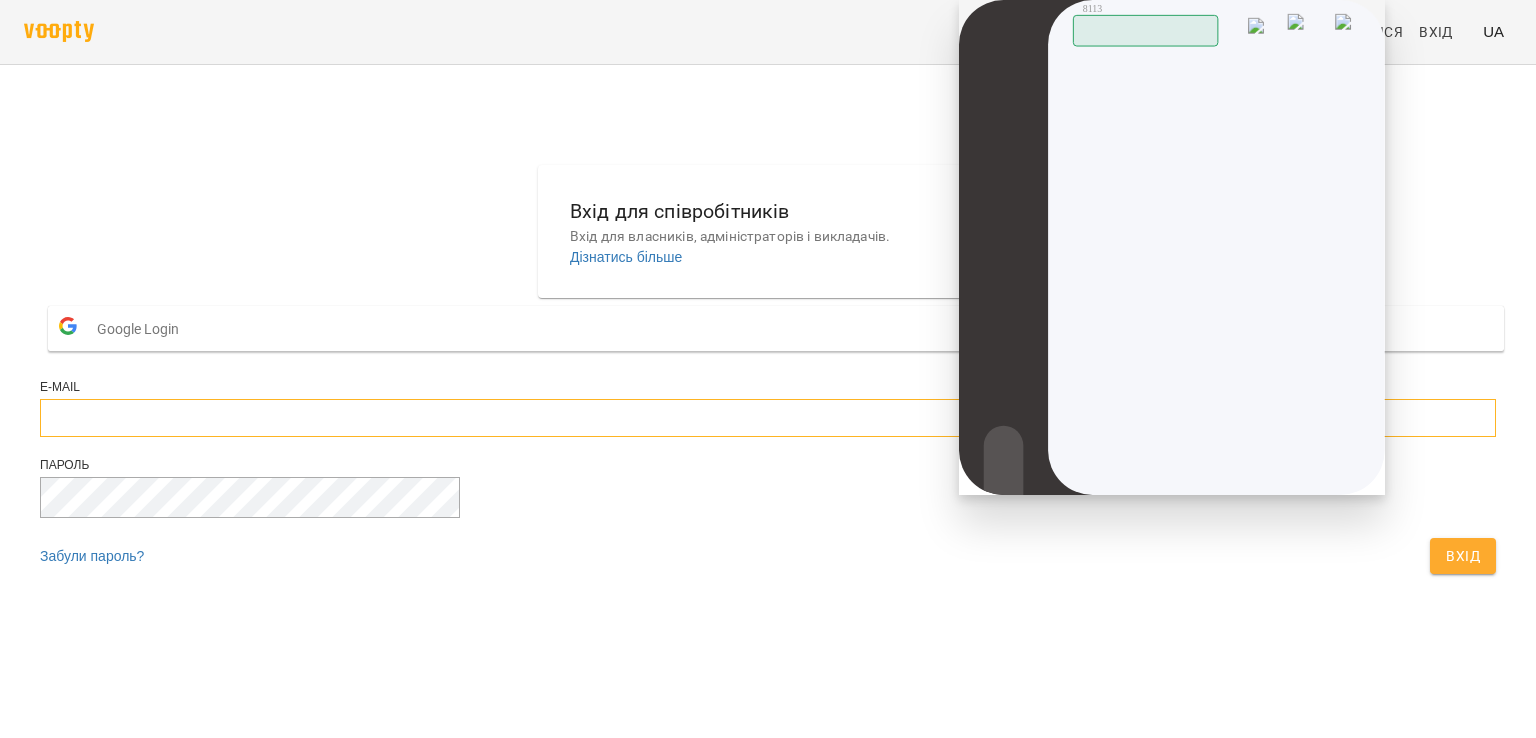 type on "**********" 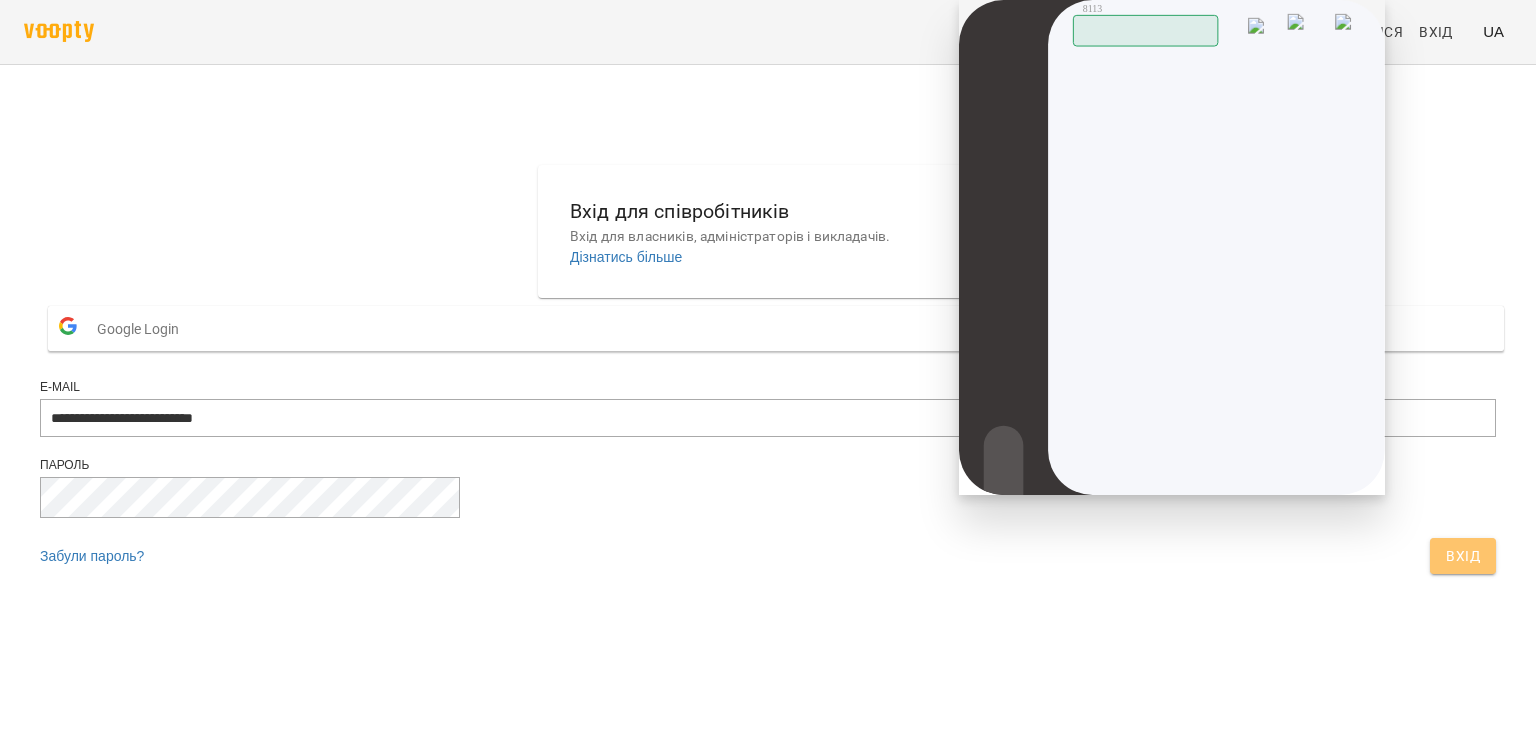 click on "Вхід" at bounding box center [1463, 556] 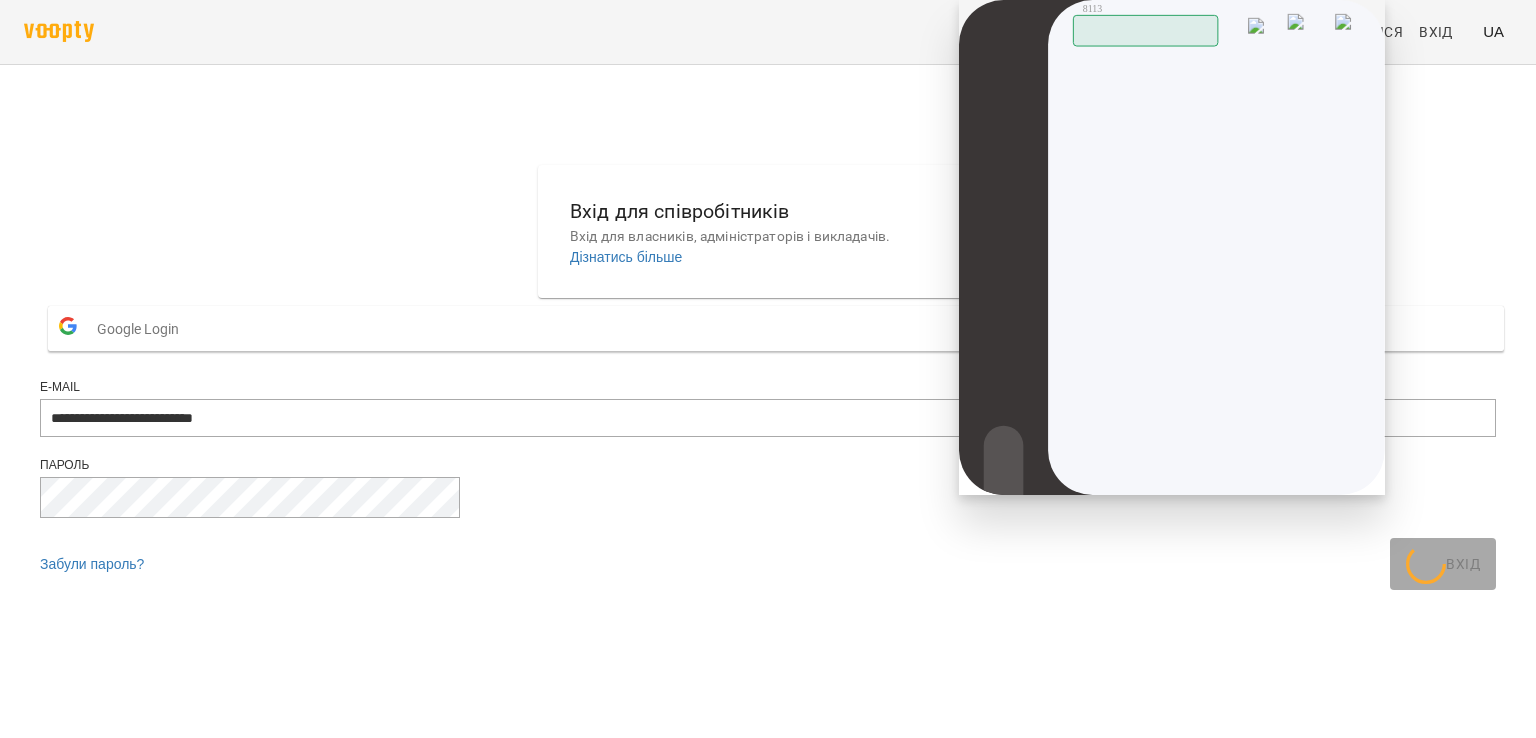 click at bounding box center (1349, 29) 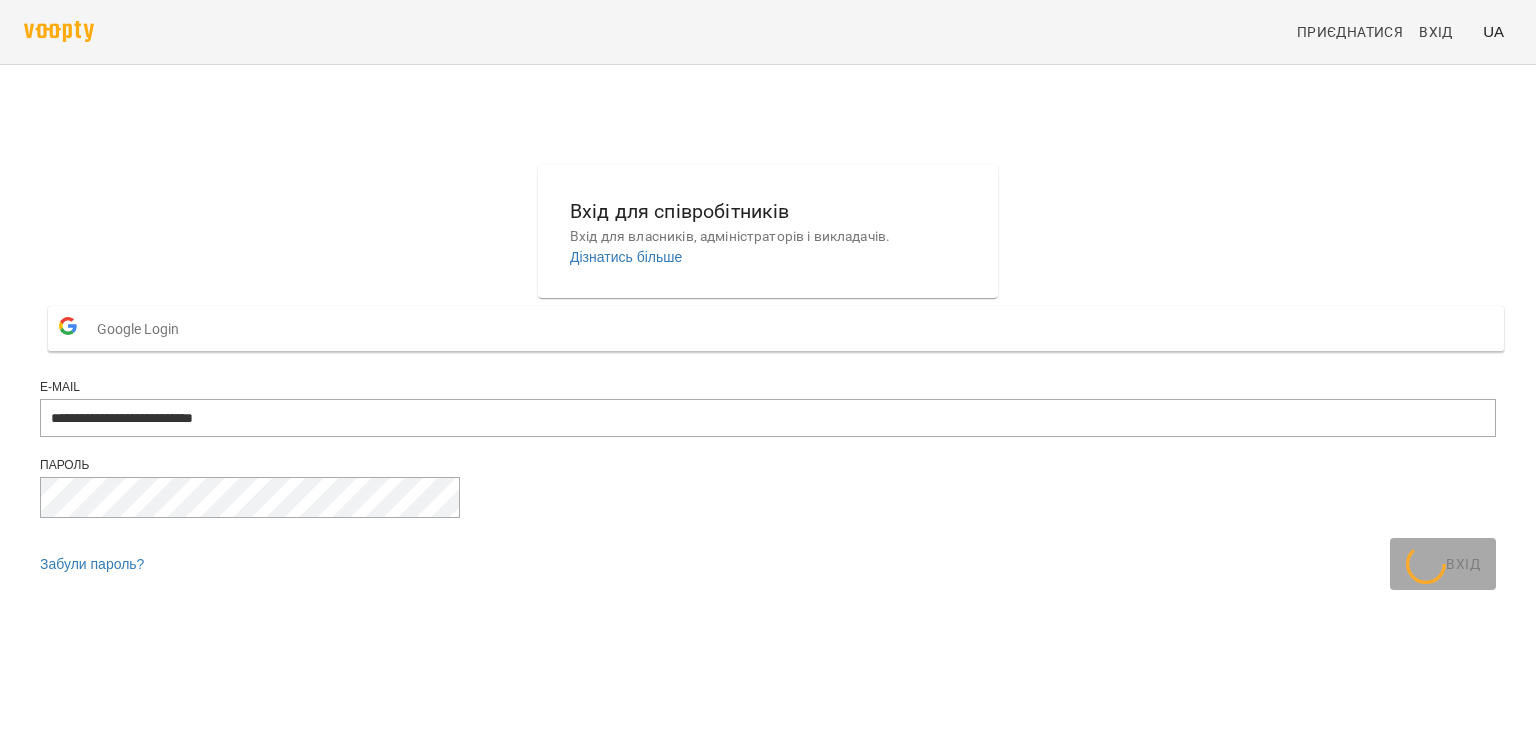 click on "Вхід" at bounding box center [1443, 564] 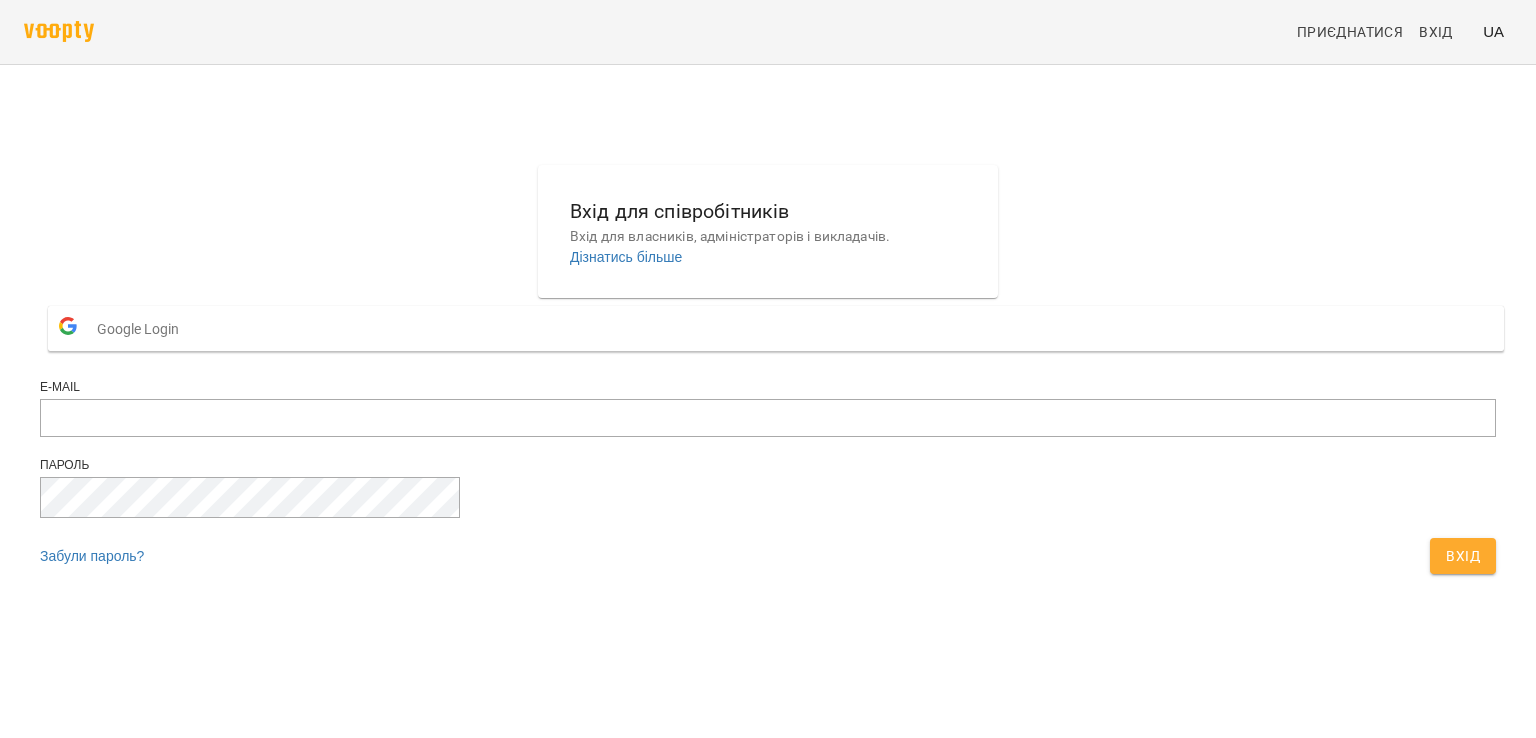 scroll, scrollTop: 0, scrollLeft: 0, axis: both 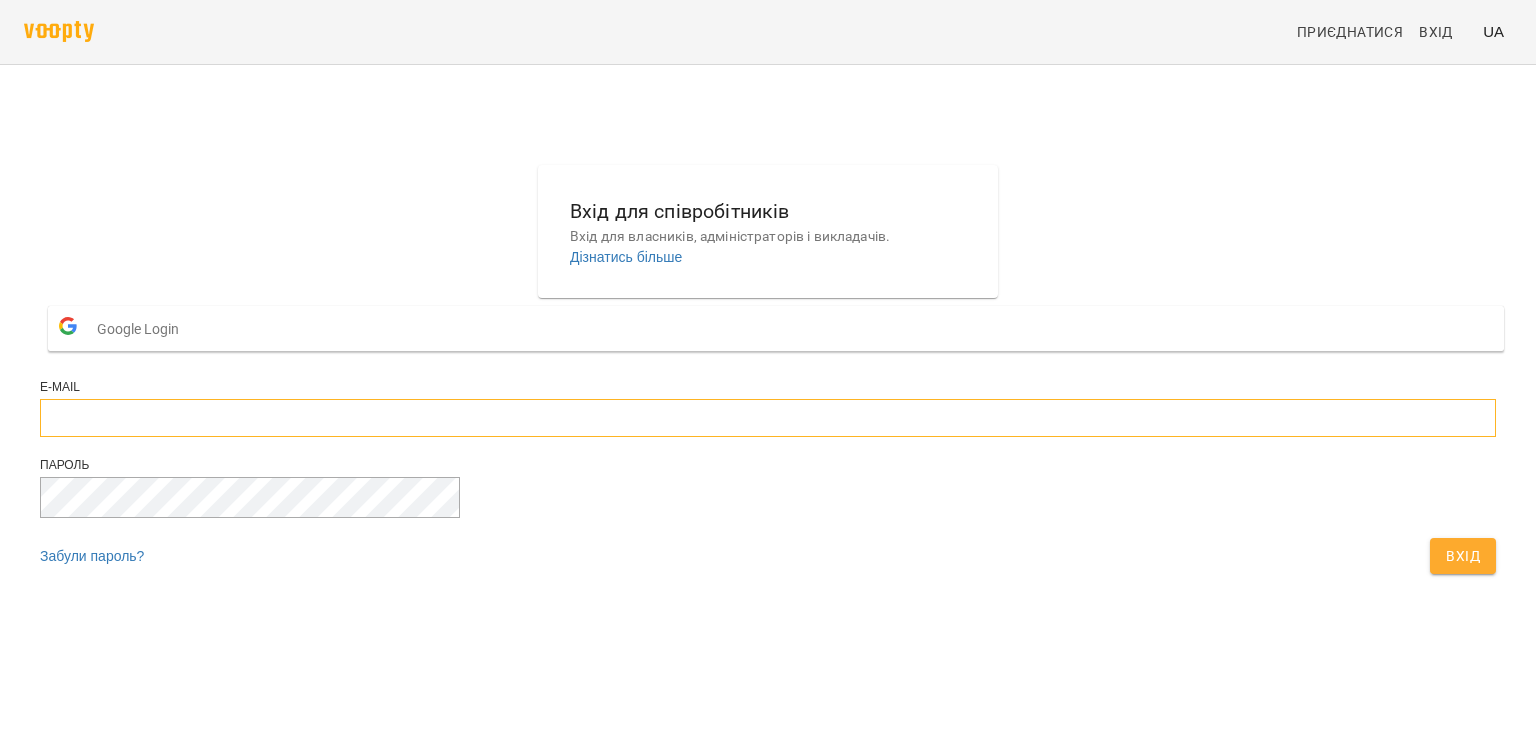 type on "**********" 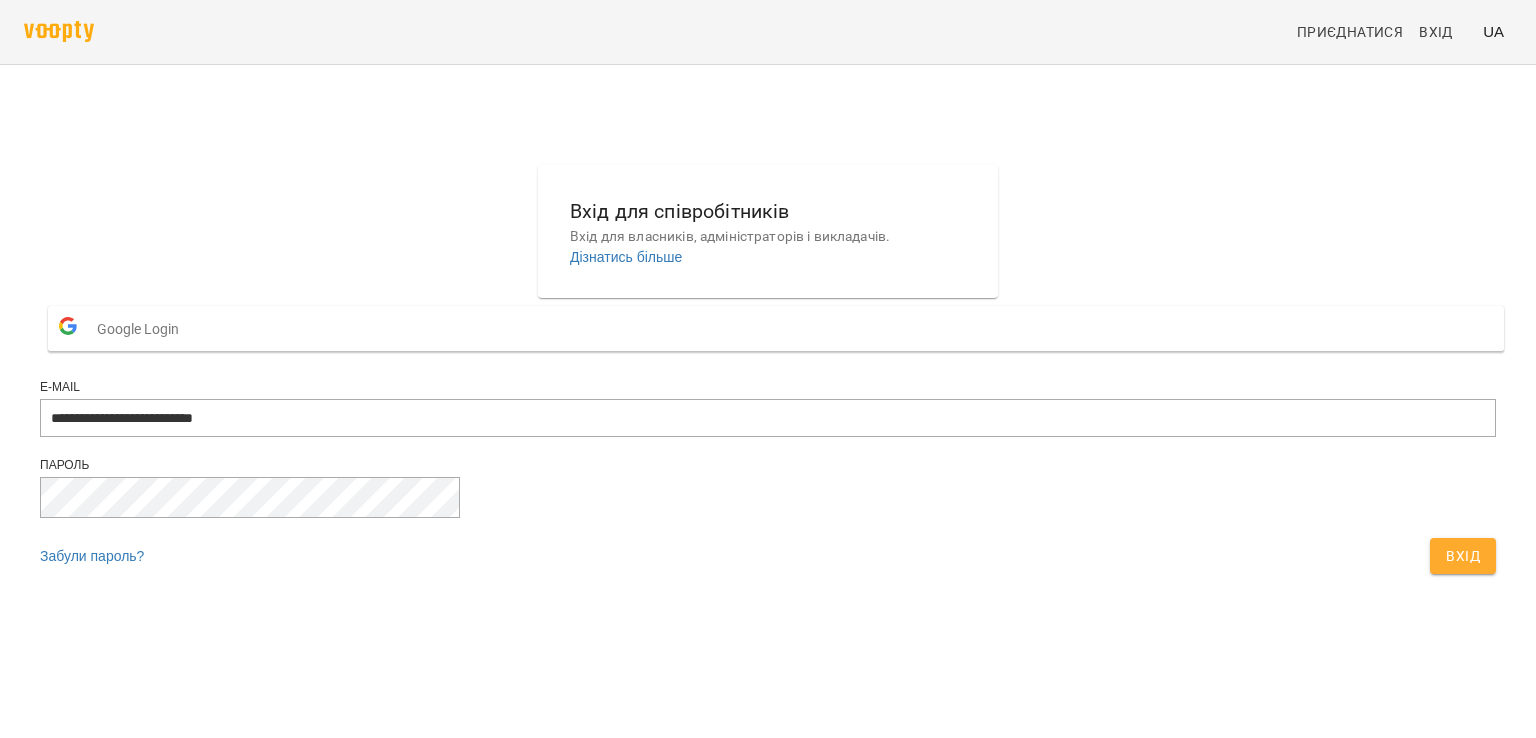 click on "Вхід" at bounding box center [1463, 556] 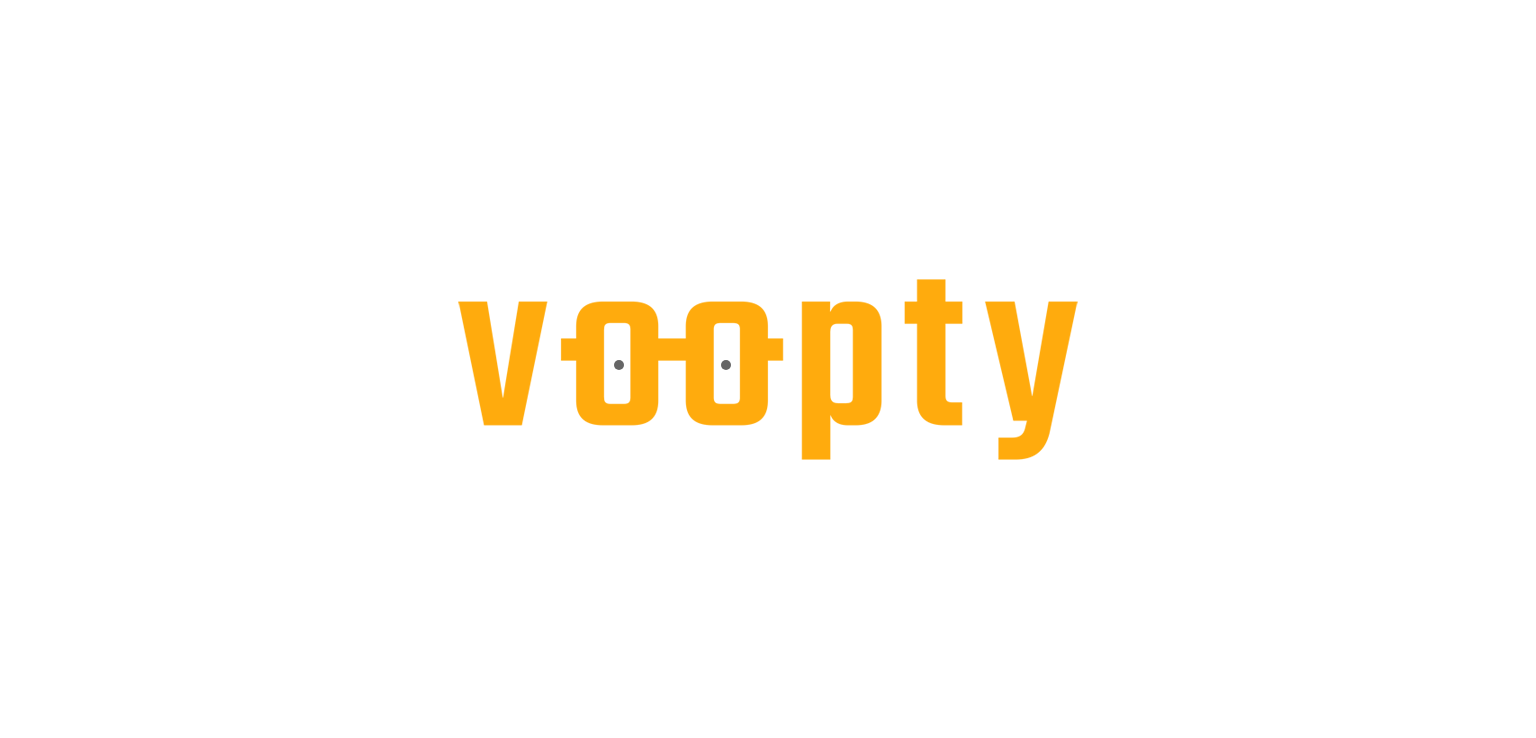 scroll, scrollTop: 0, scrollLeft: 0, axis: both 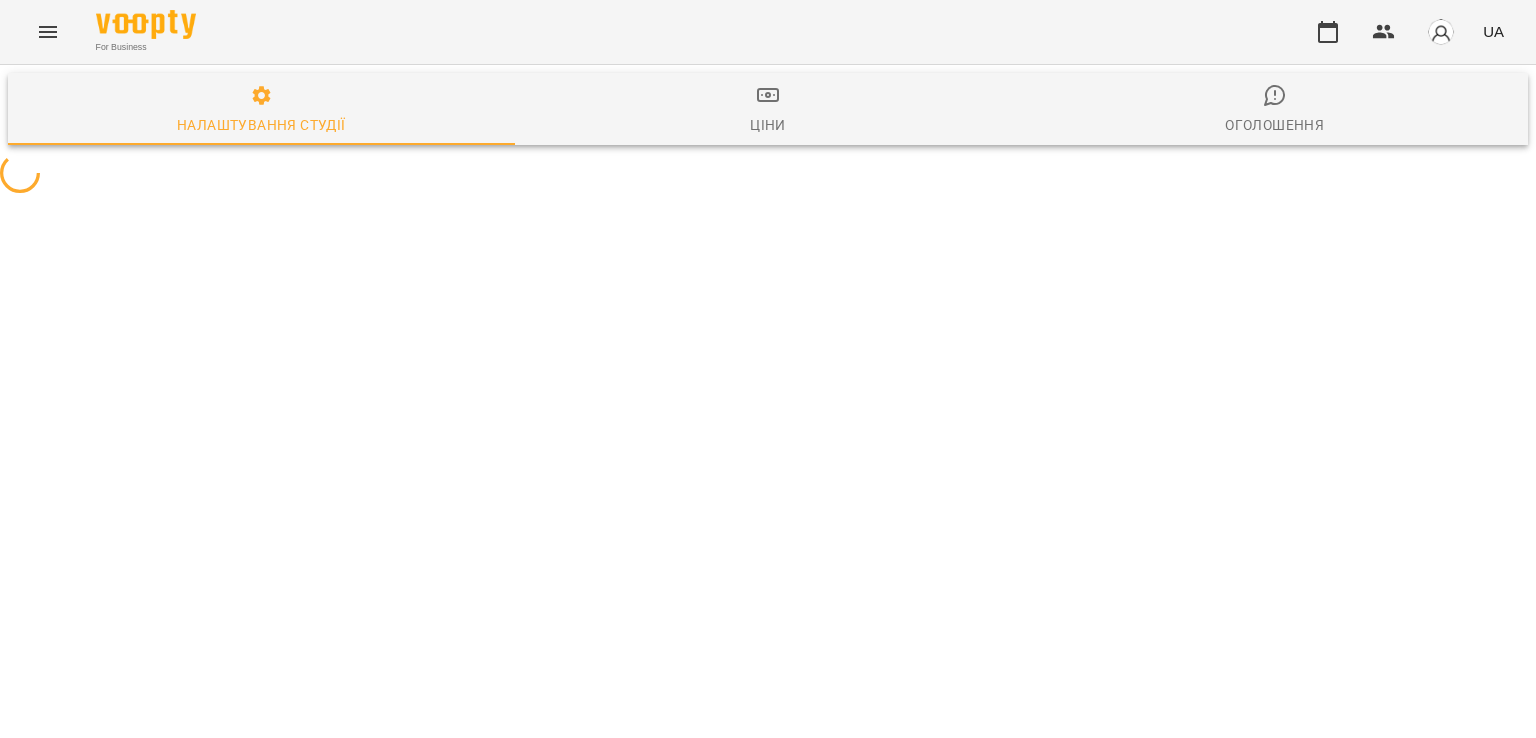 select on "**" 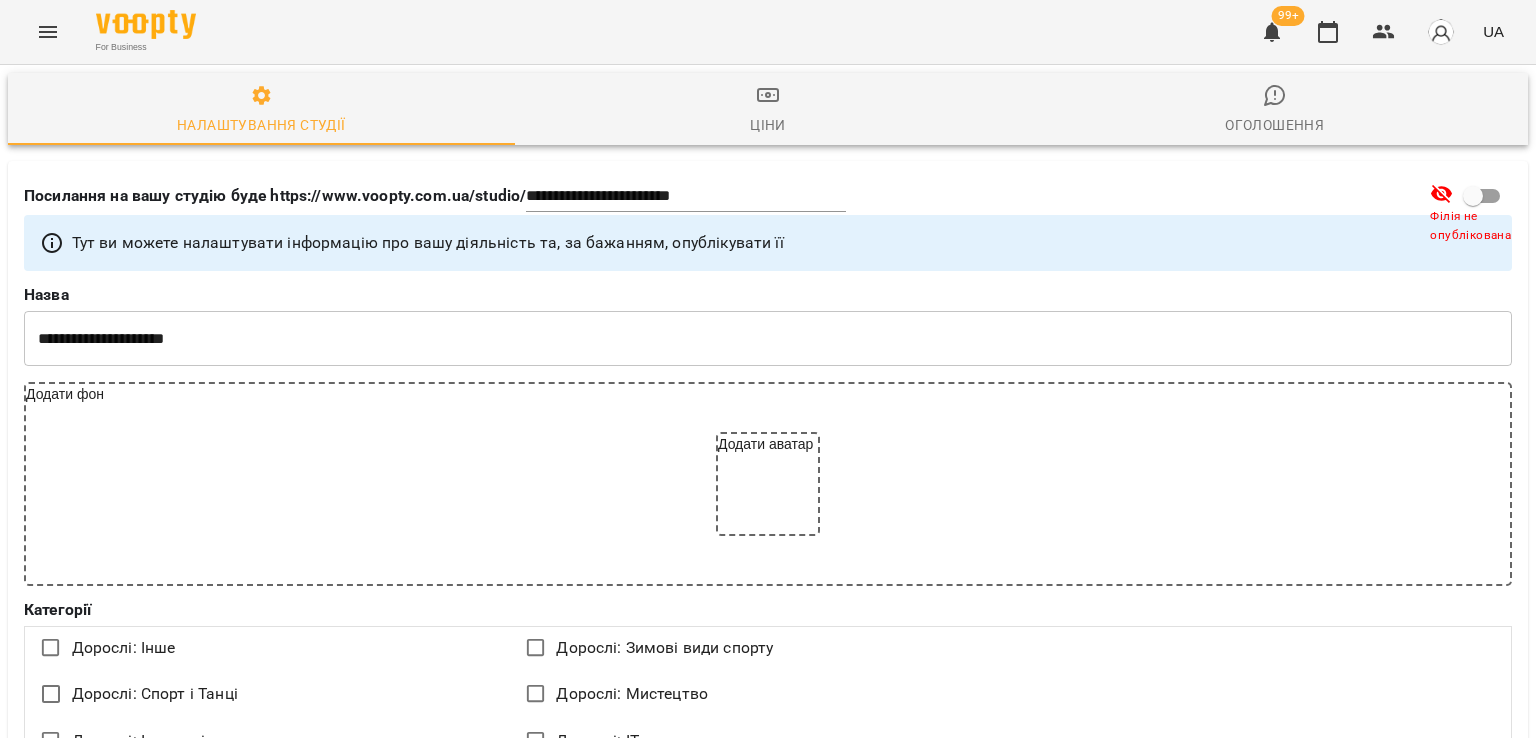 click 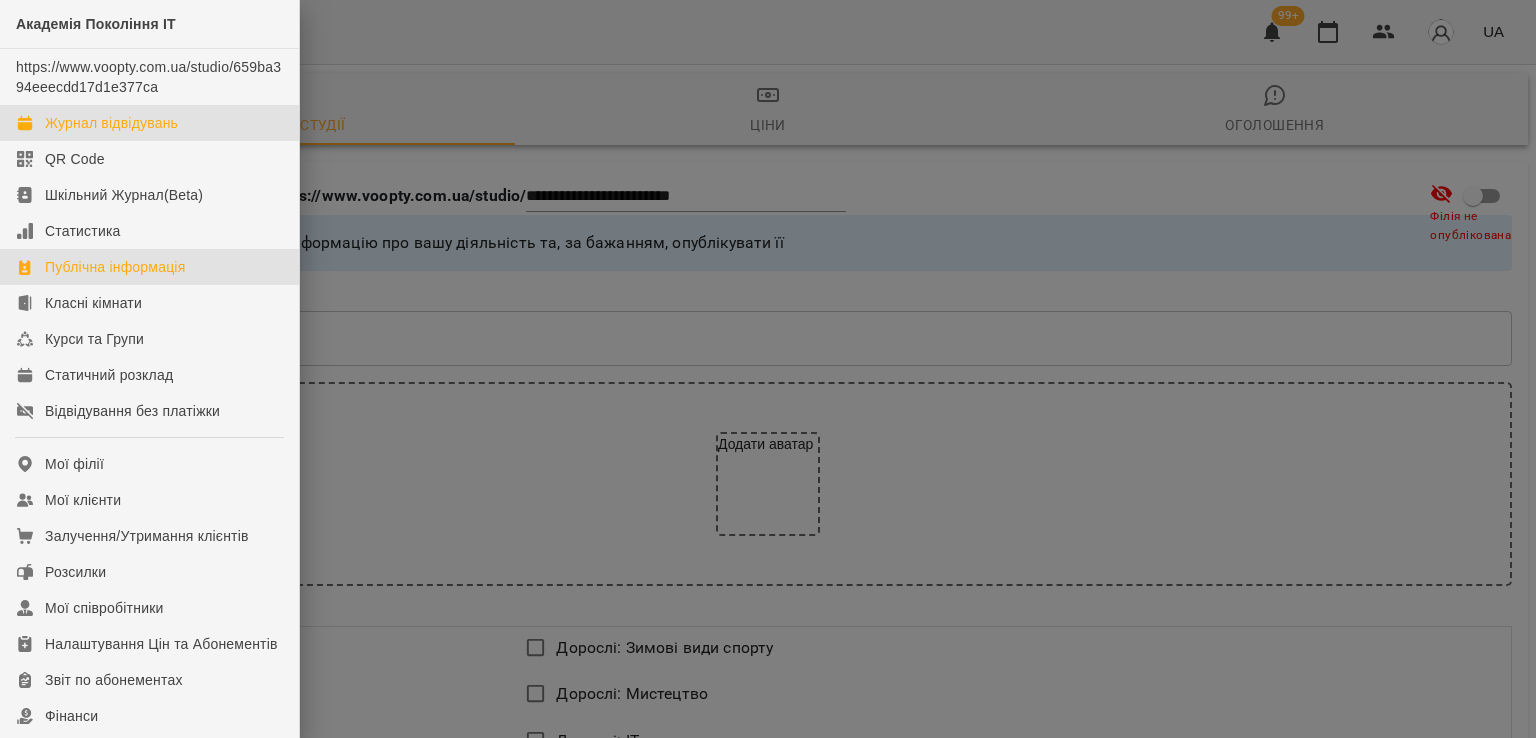 click on "Журнал відвідувань" at bounding box center [111, 123] 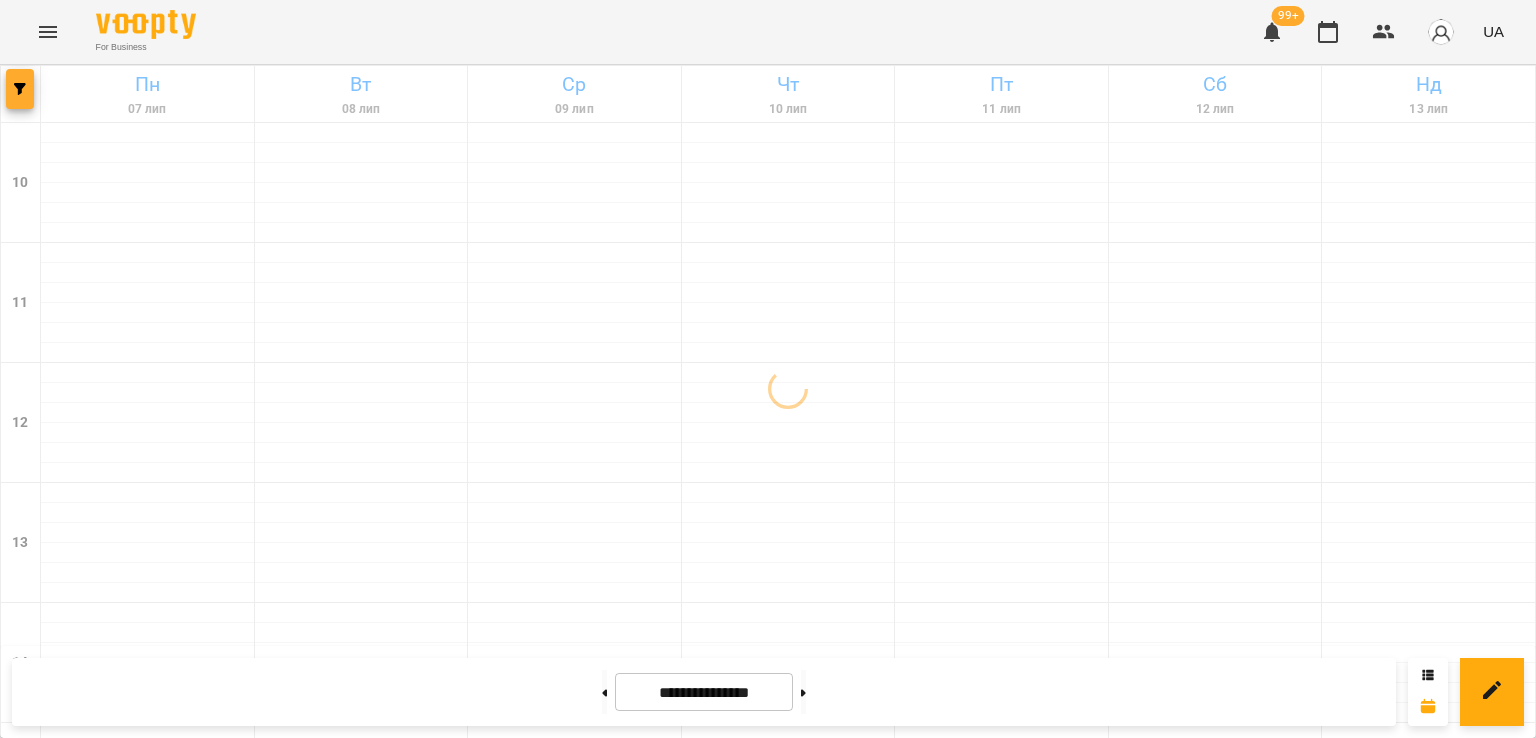 click at bounding box center [20, 89] 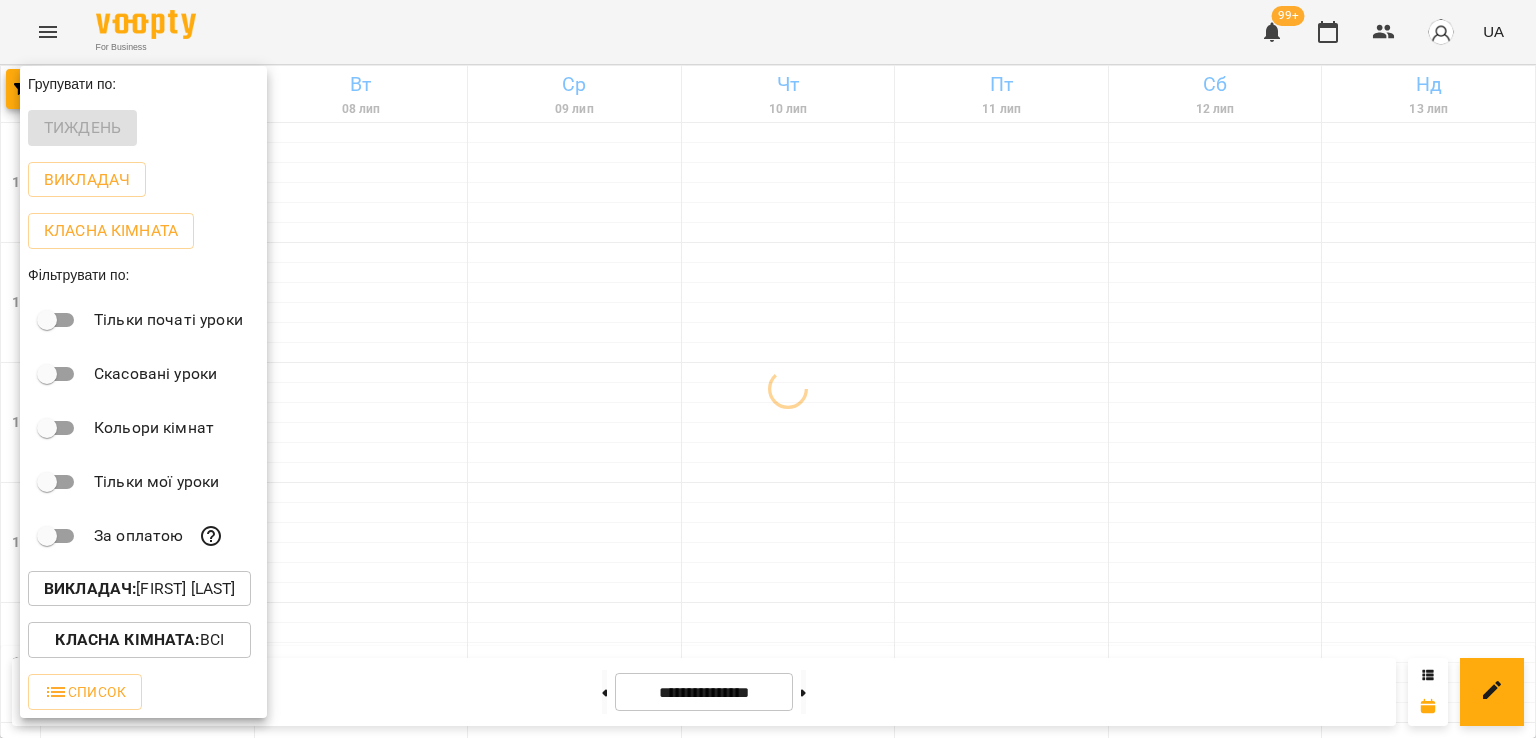 click on "Викладач :  Антон Костюк" at bounding box center (139, 589) 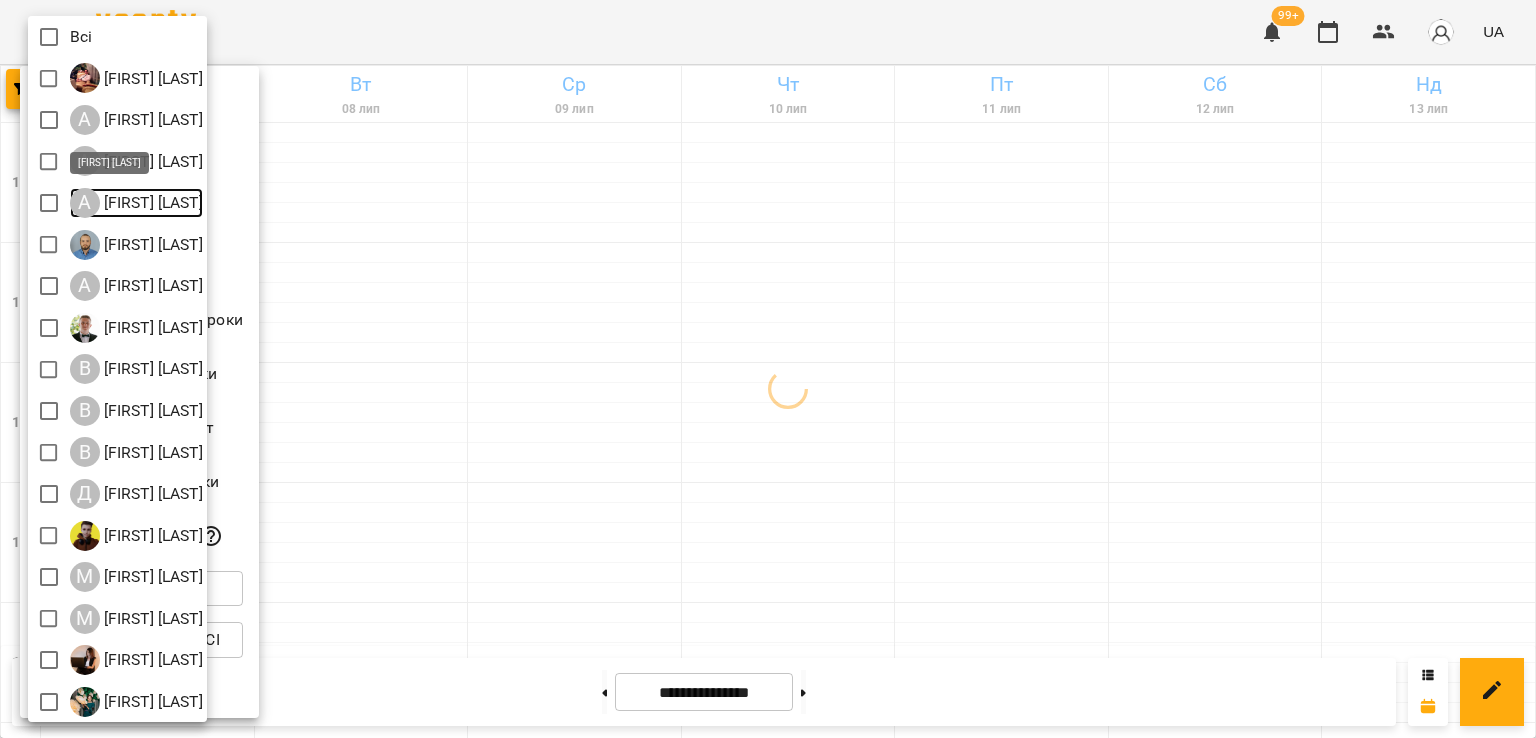 click on "А" at bounding box center [85, 203] 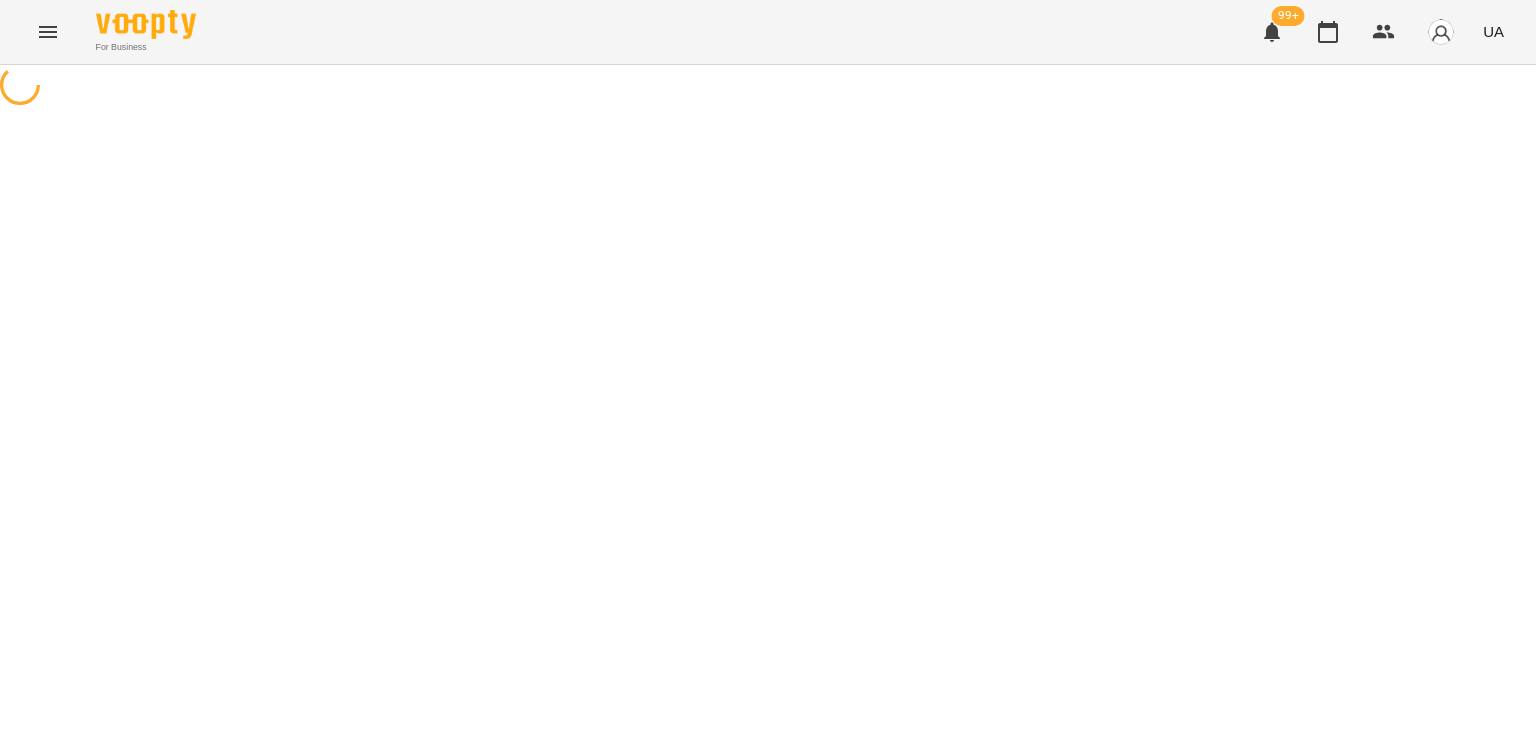 scroll, scrollTop: 0, scrollLeft: 0, axis: both 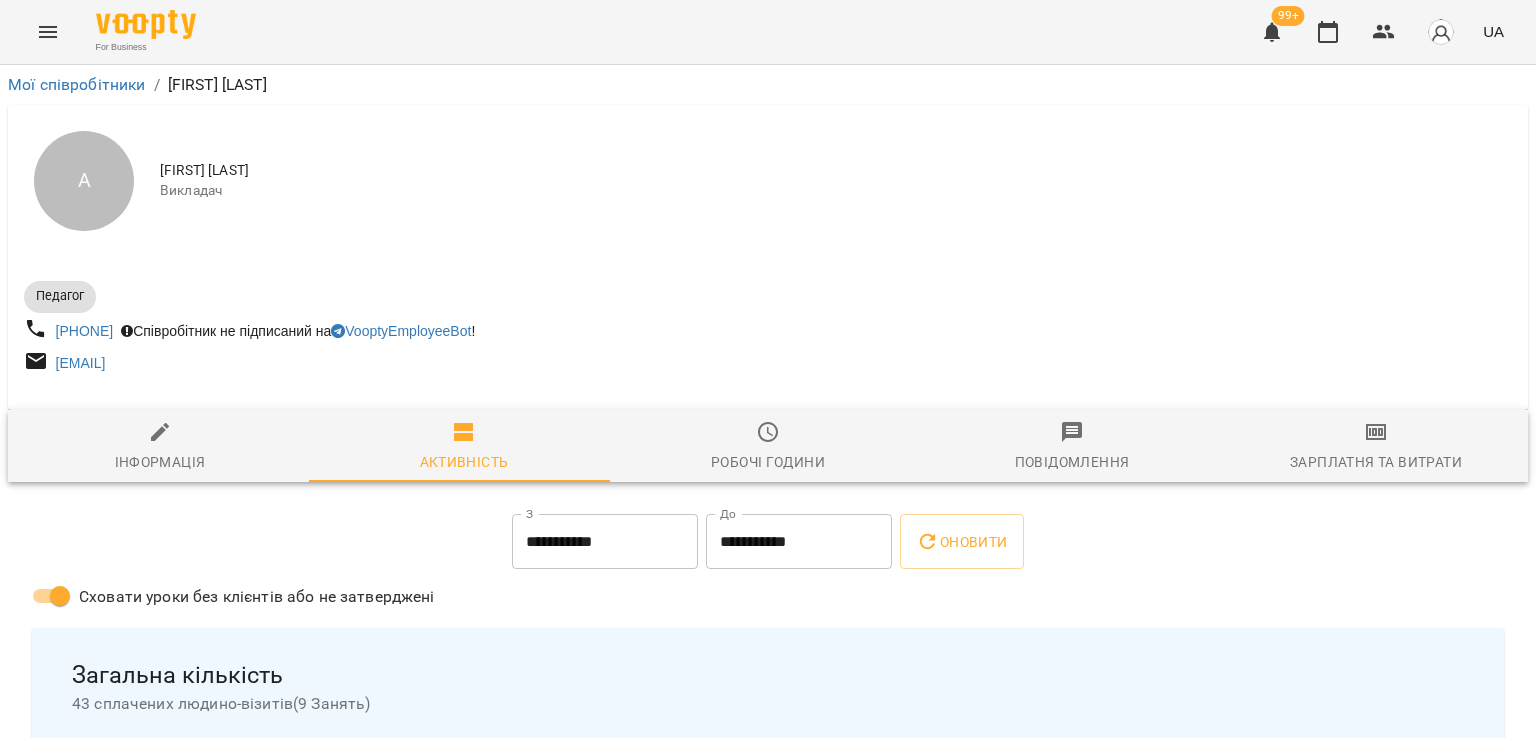 click at bounding box center [48, 32] 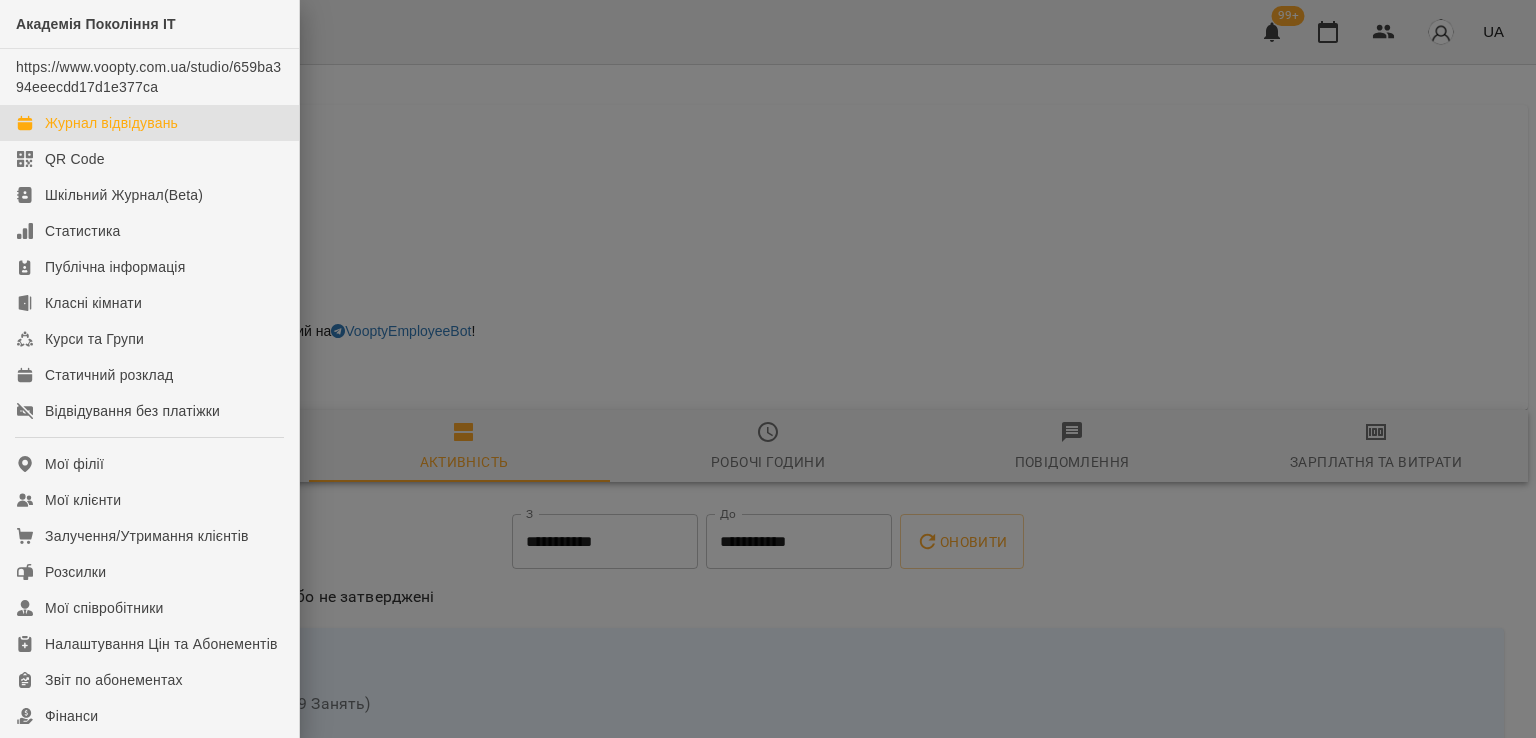 click on "Журнал відвідувань" at bounding box center (111, 123) 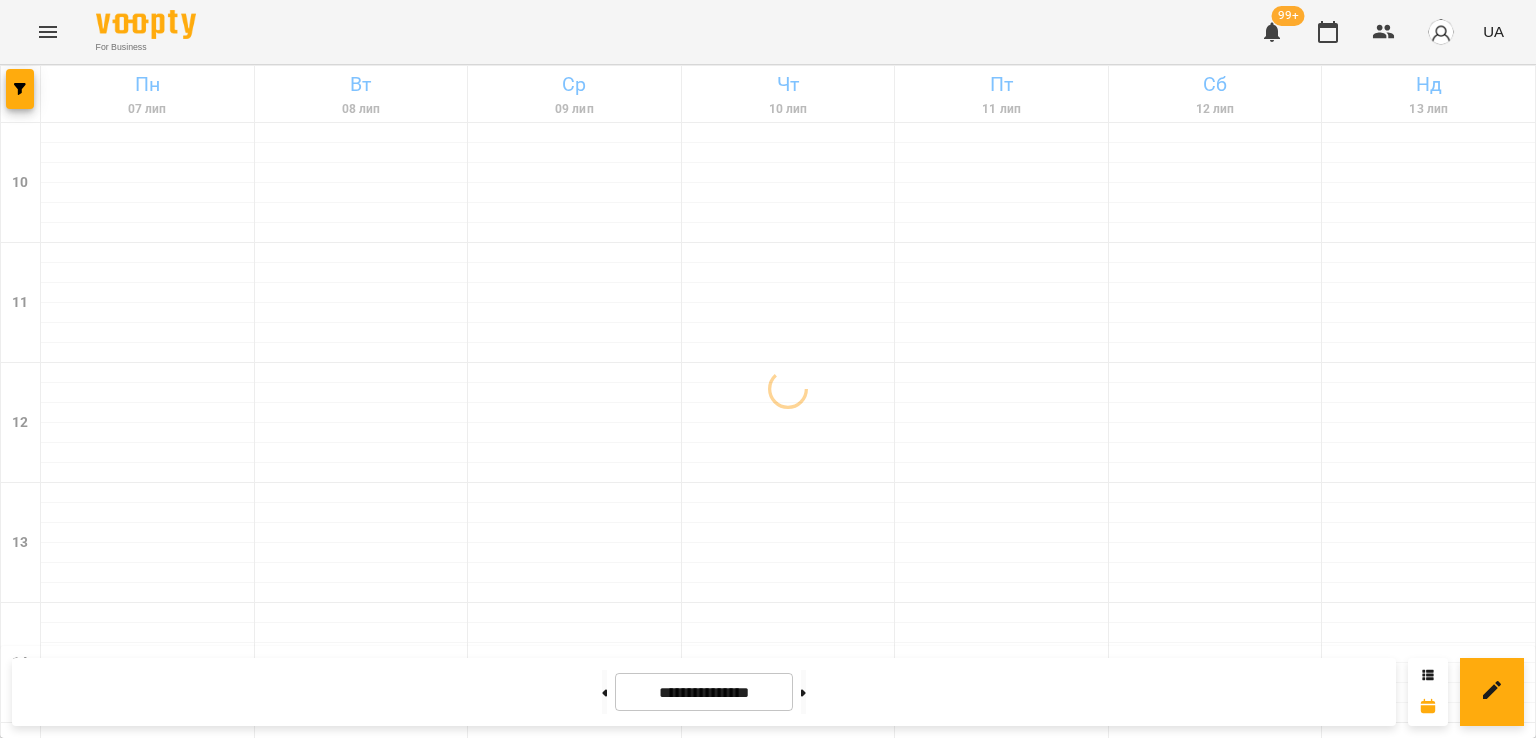 click at bounding box center [21, 94] 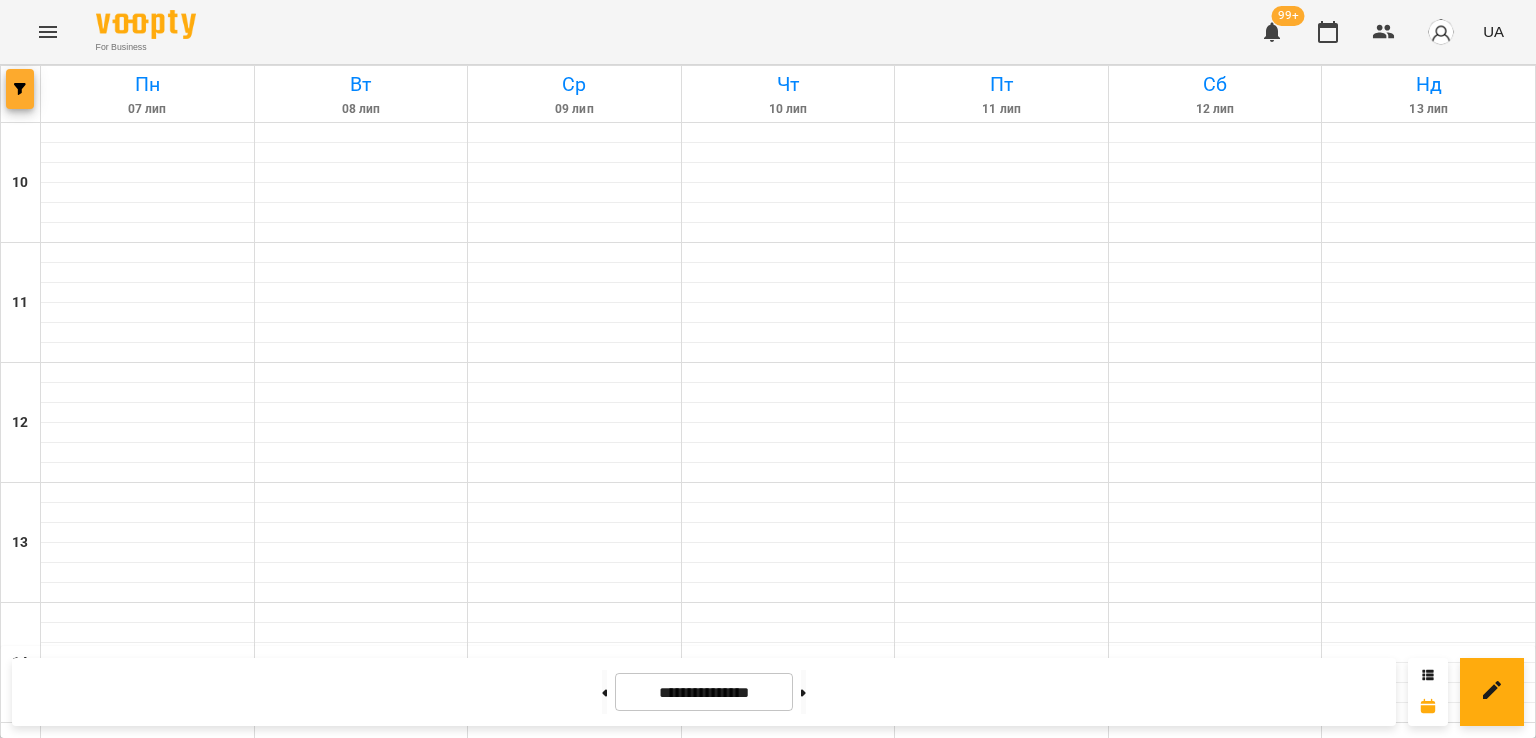 click at bounding box center (20, 89) 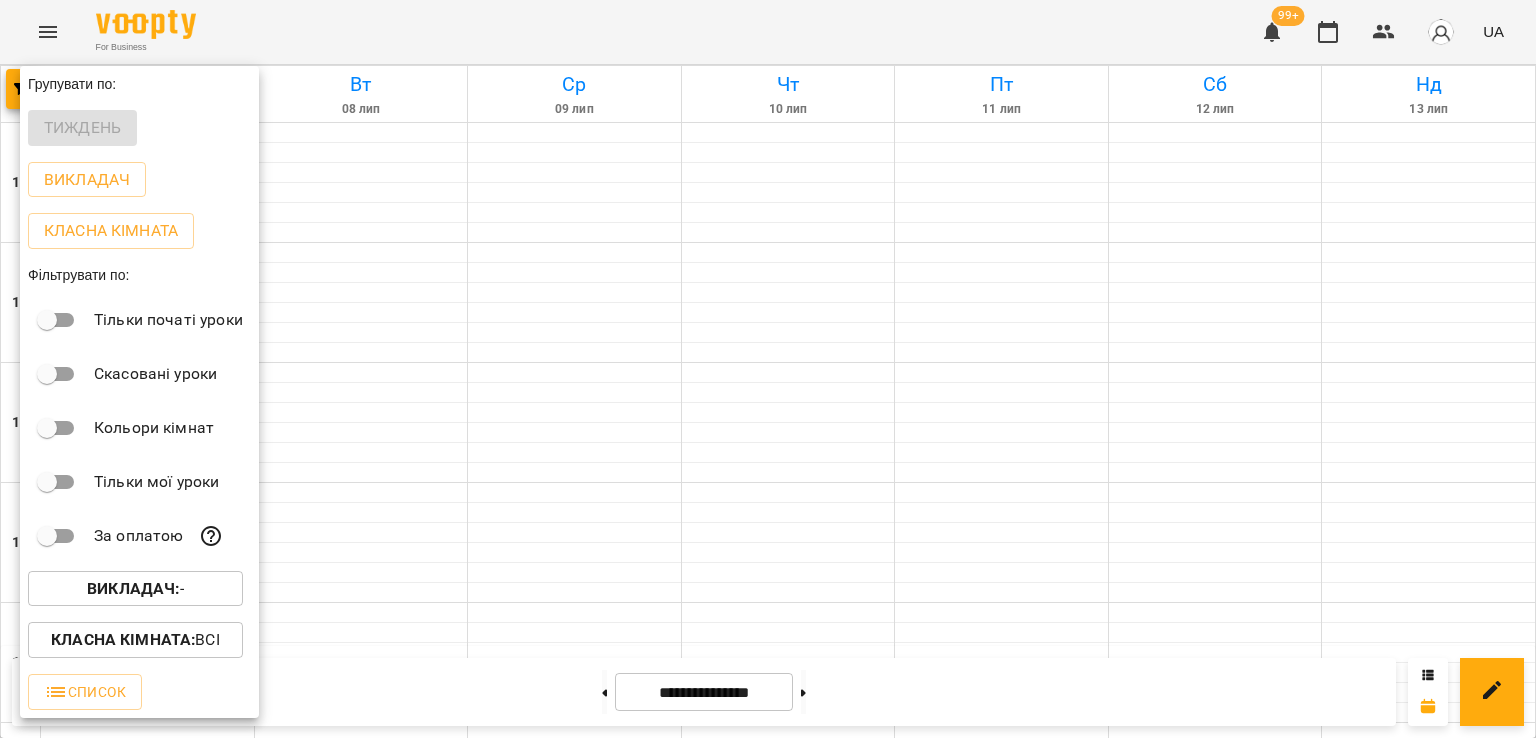click on "Викладач :" at bounding box center (133, 588) 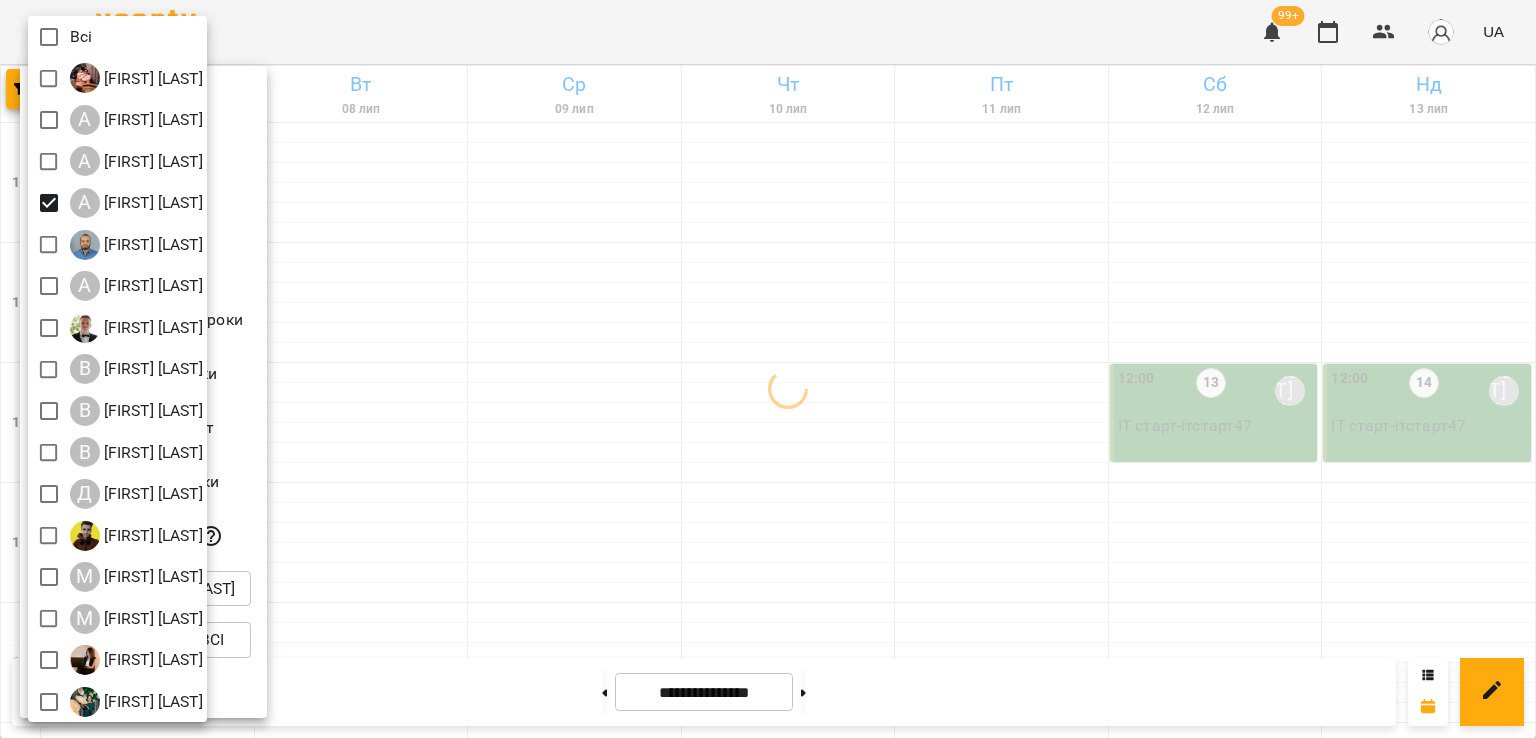click at bounding box center (768, 369) 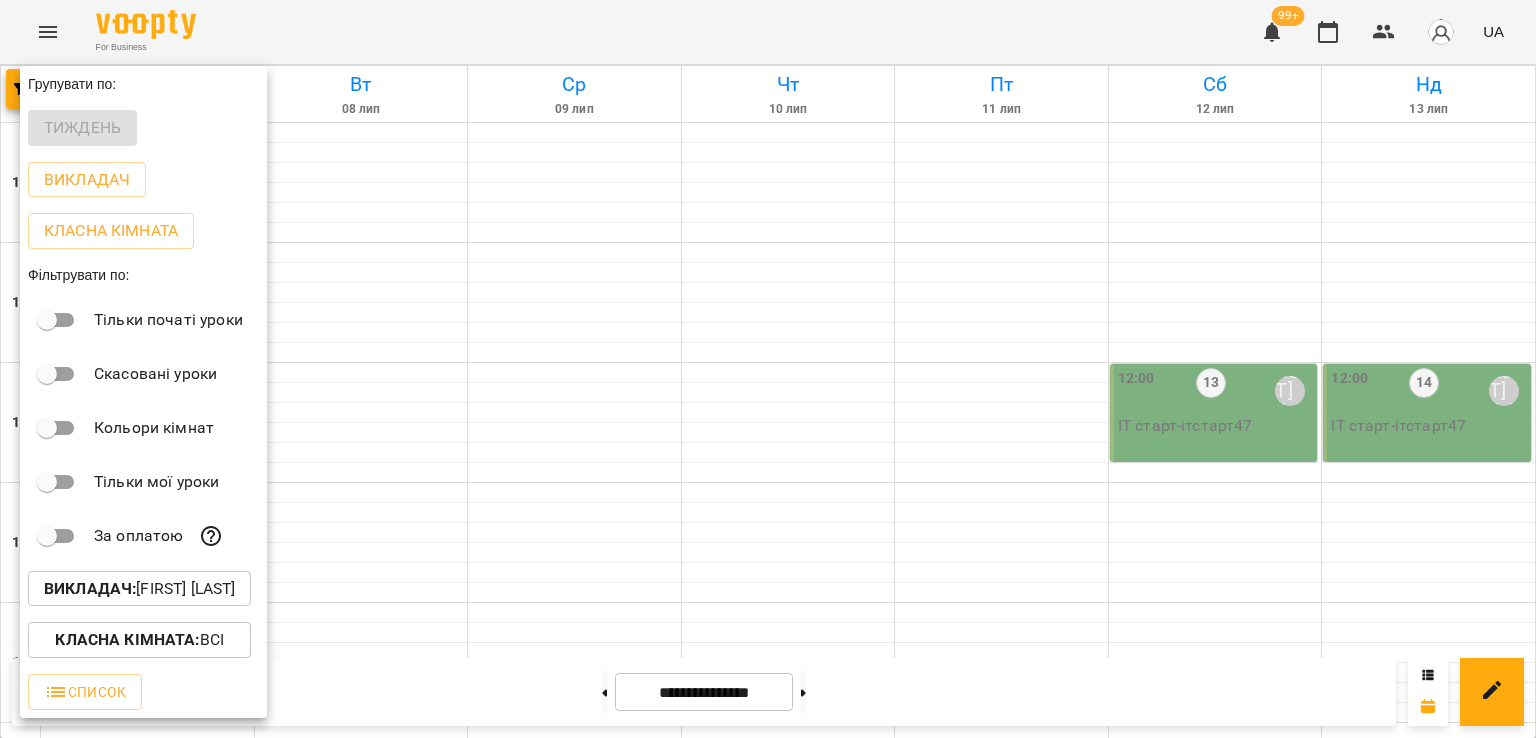 click at bounding box center (768, 369) 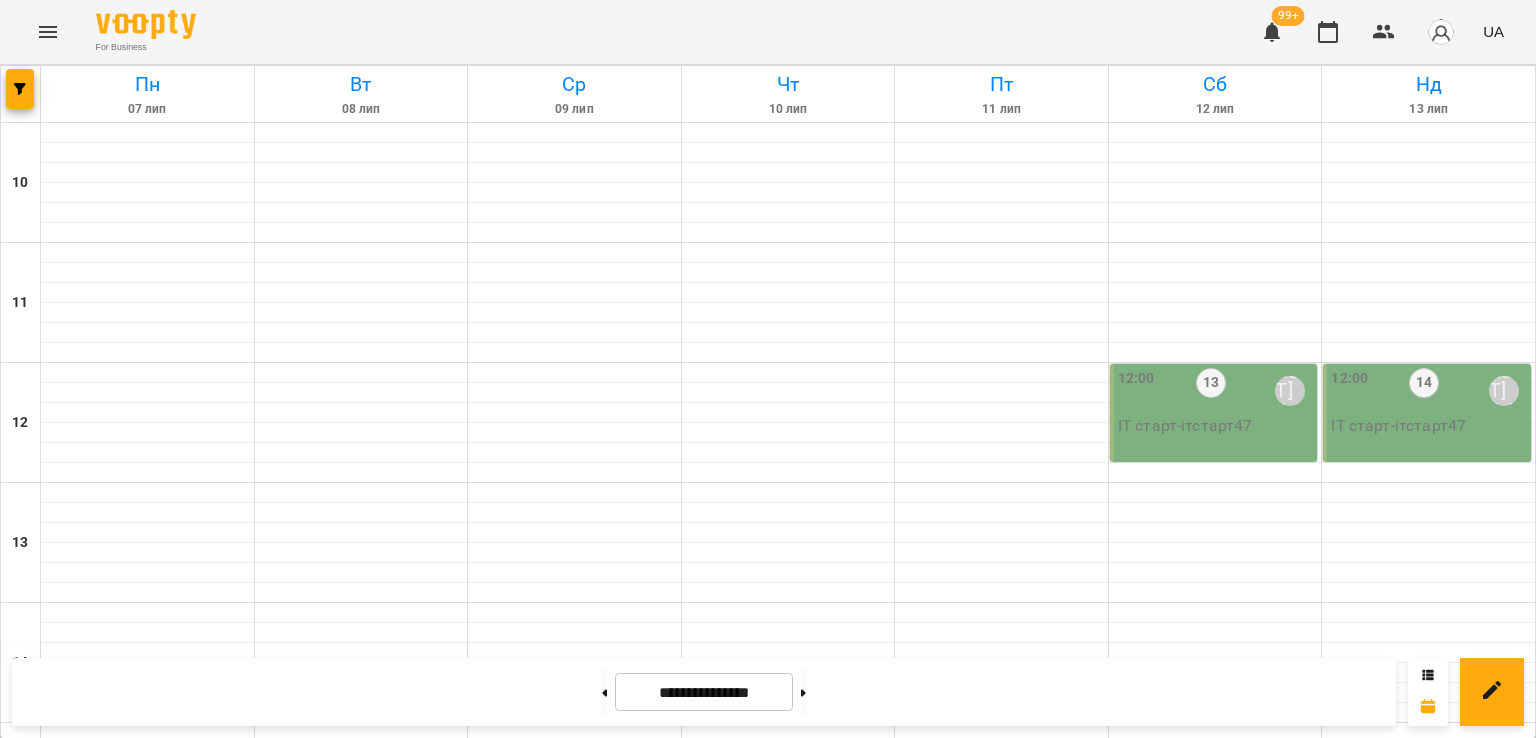 scroll, scrollTop: 1000, scrollLeft: 0, axis: vertical 